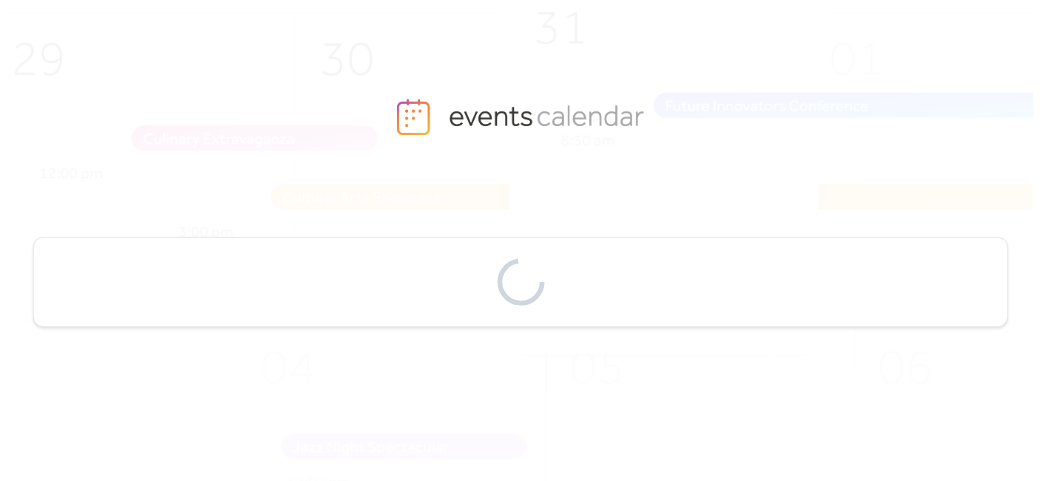 scroll, scrollTop: 0, scrollLeft: 0, axis: both 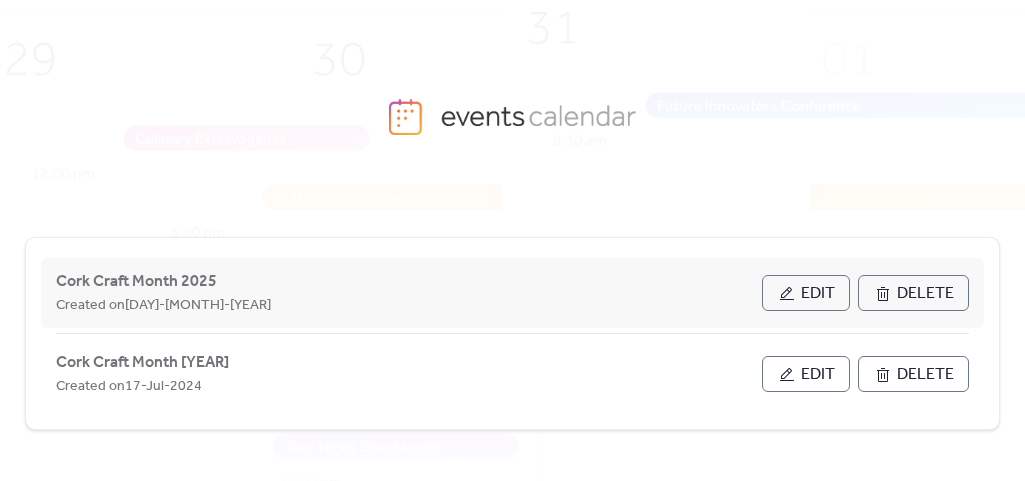 click on "Edit" at bounding box center [806, 293] 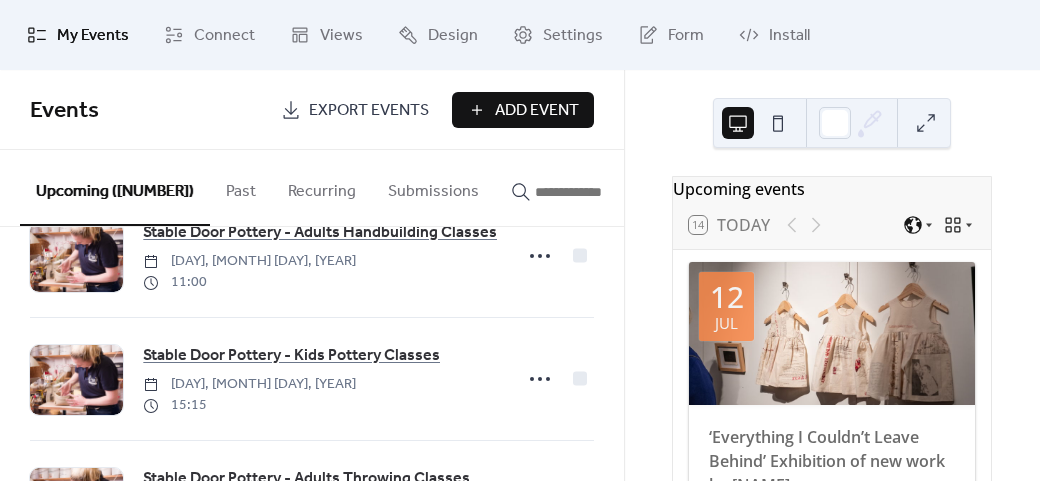 scroll, scrollTop: 2400, scrollLeft: 0, axis: vertical 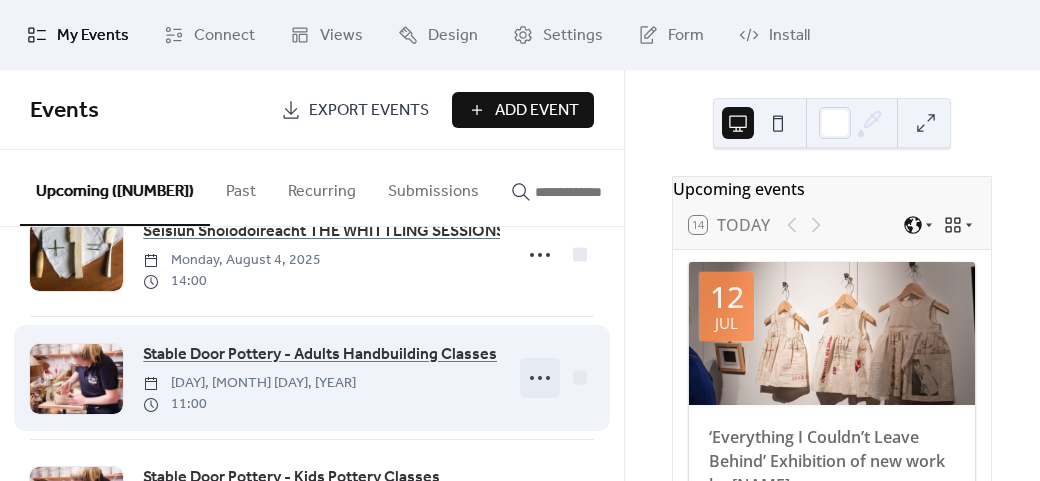 click 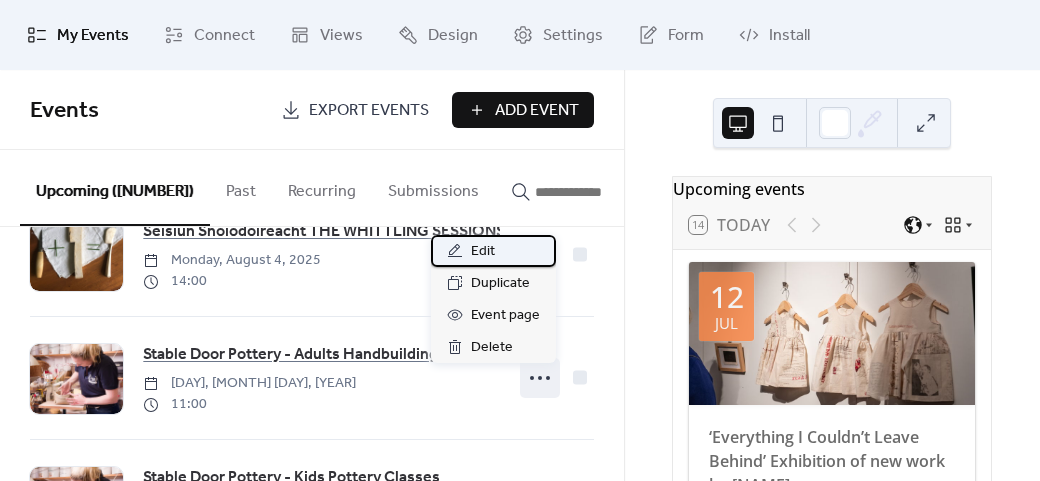 click 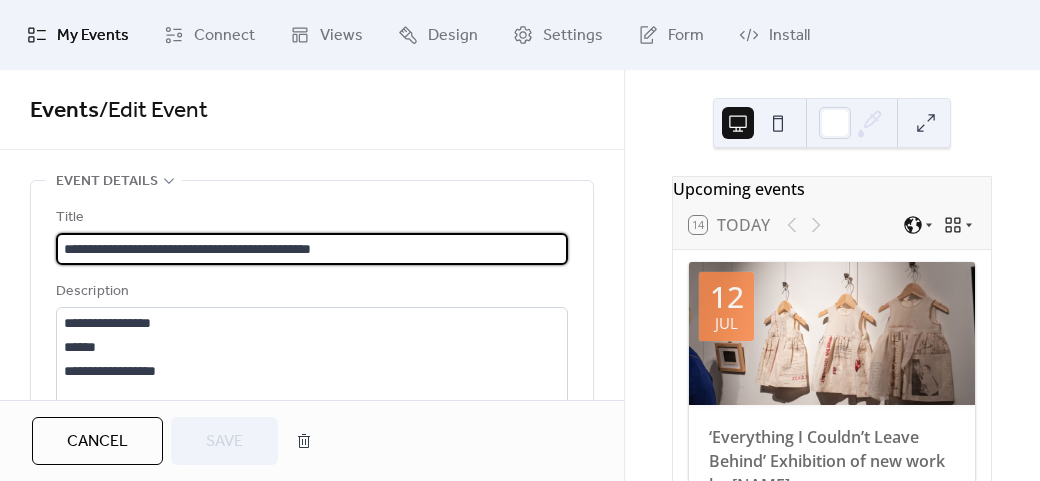 scroll, scrollTop: 1, scrollLeft: 0, axis: vertical 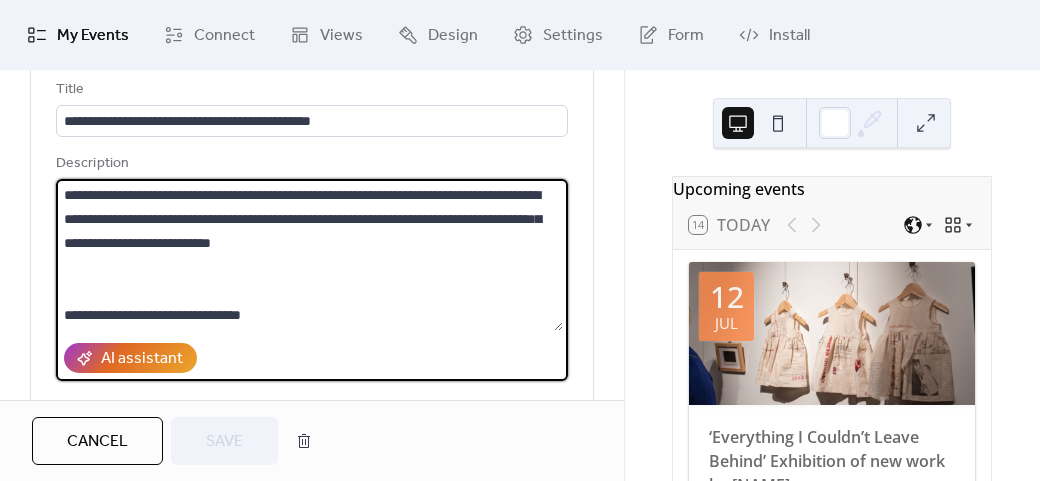drag, startPoint x: 297, startPoint y: 309, endPoint x: 120, endPoint y: 319, distance: 177.28226 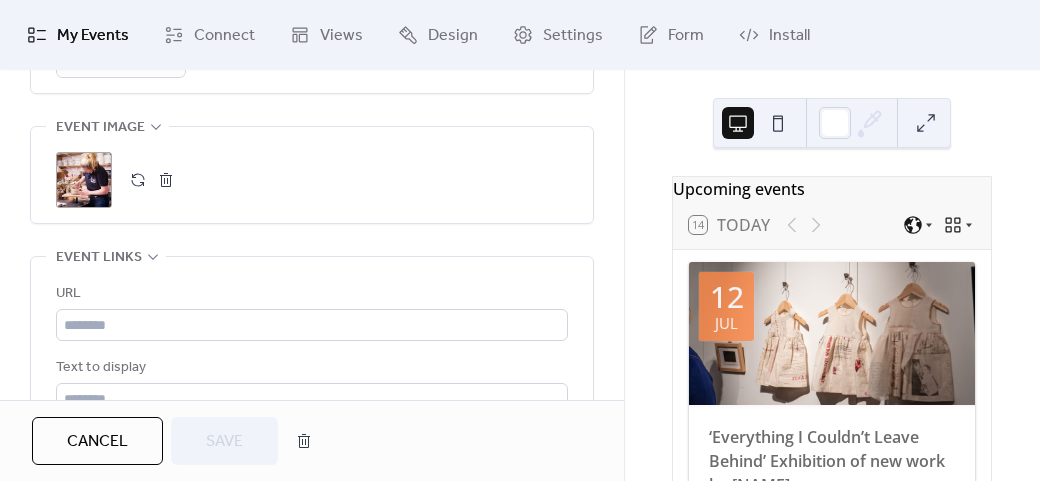 scroll, scrollTop: 1228, scrollLeft: 0, axis: vertical 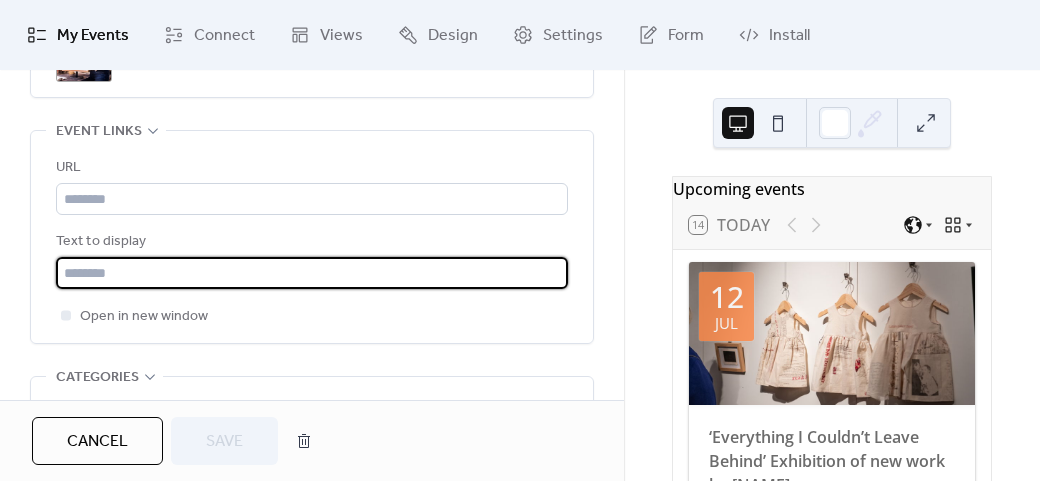 click at bounding box center [312, 273] 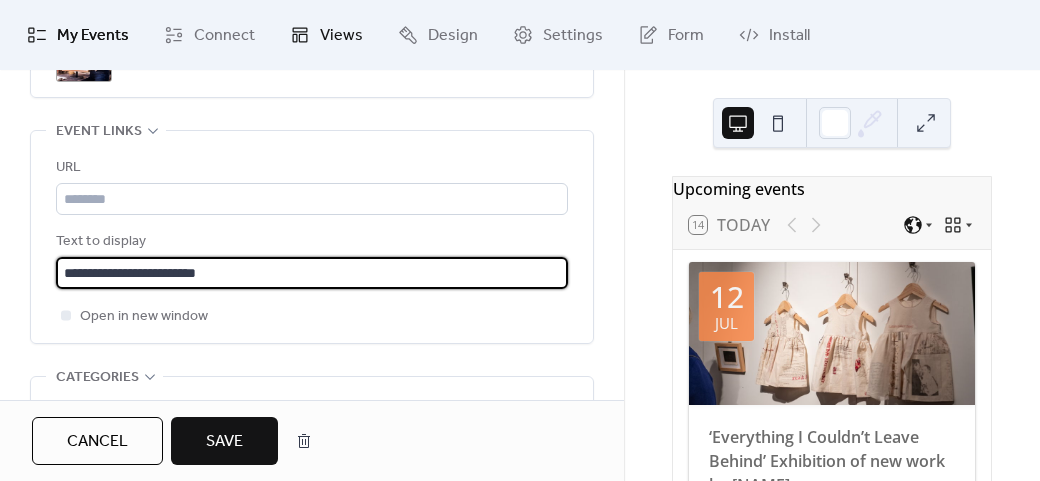 type on "**********" 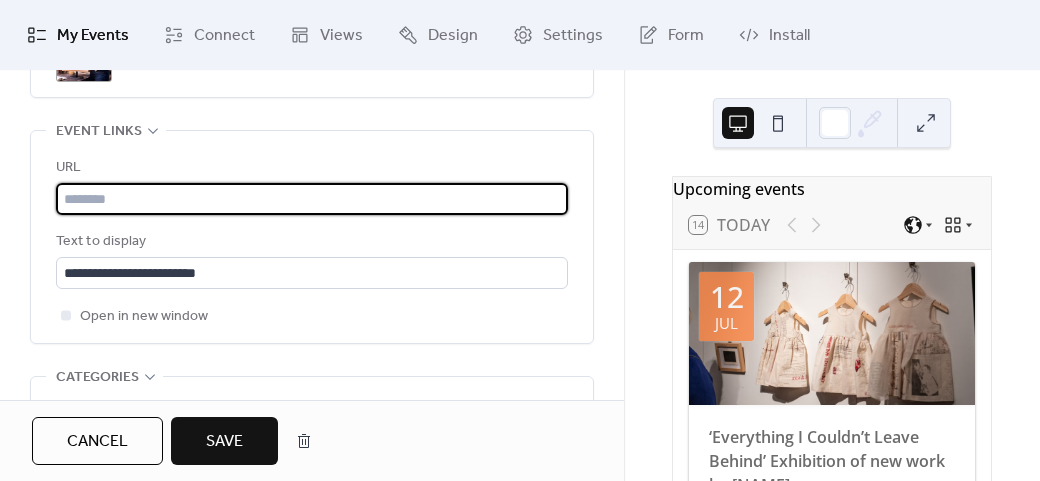 click at bounding box center [312, 199] 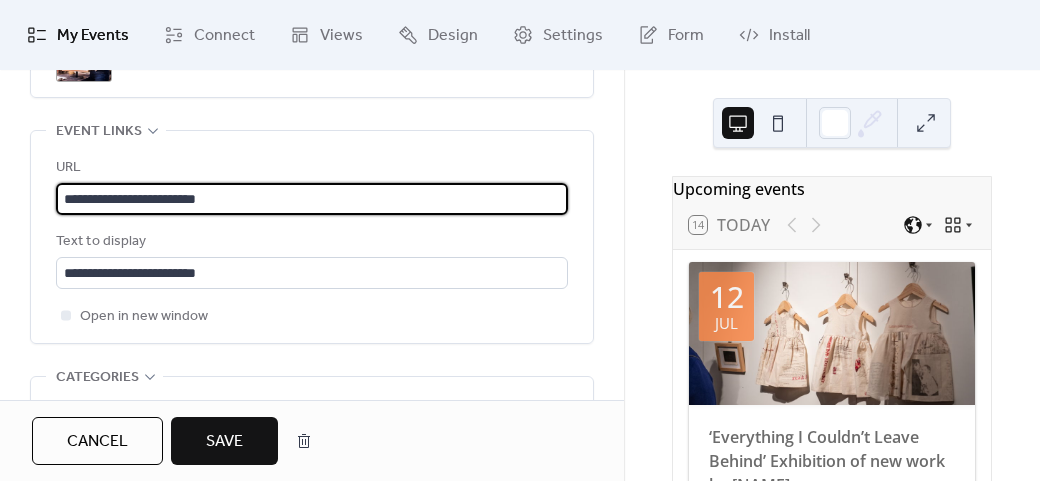 type on "**********" 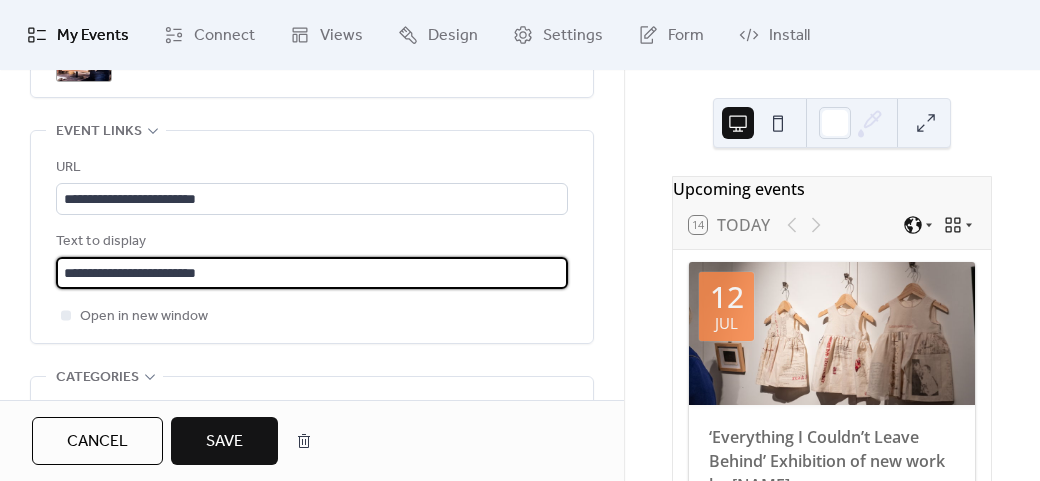drag, startPoint x: 236, startPoint y: 264, endPoint x: 14, endPoint y: 264, distance: 222 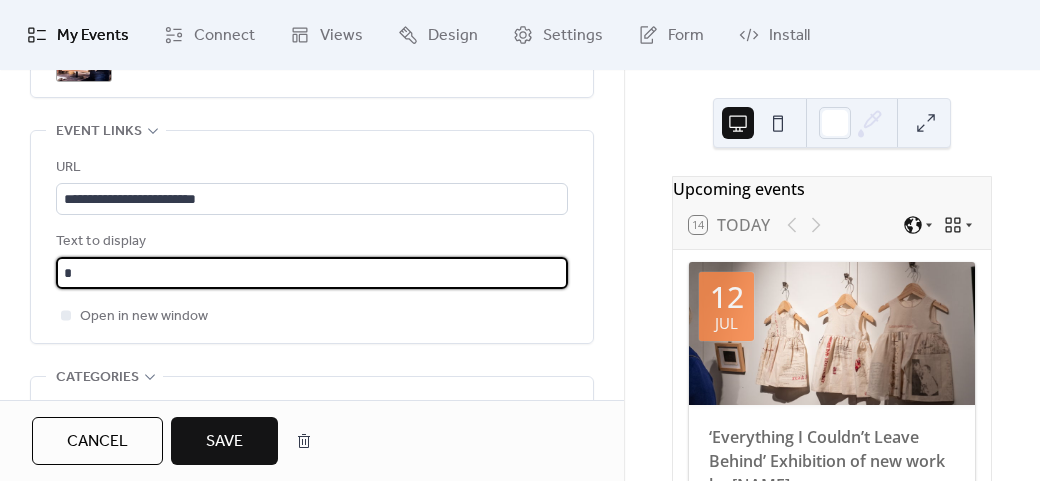 click at bounding box center (312, 273) 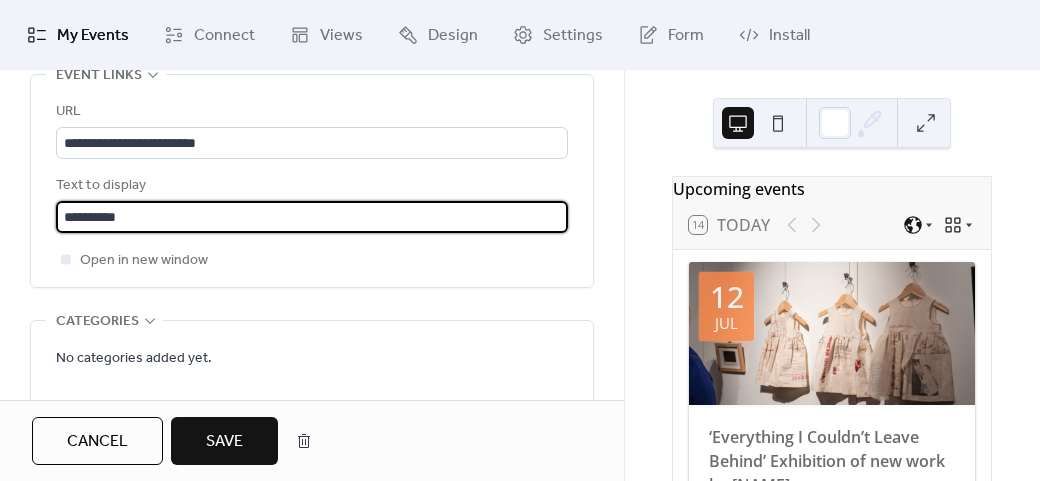 scroll, scrollTop: 1428, scrollLeft: 0, axis: vertical 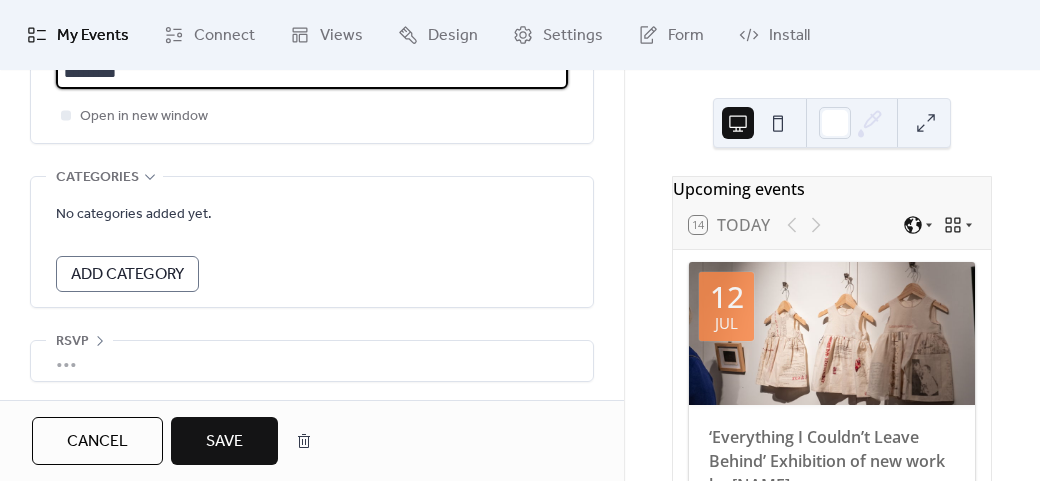 type on "*********" 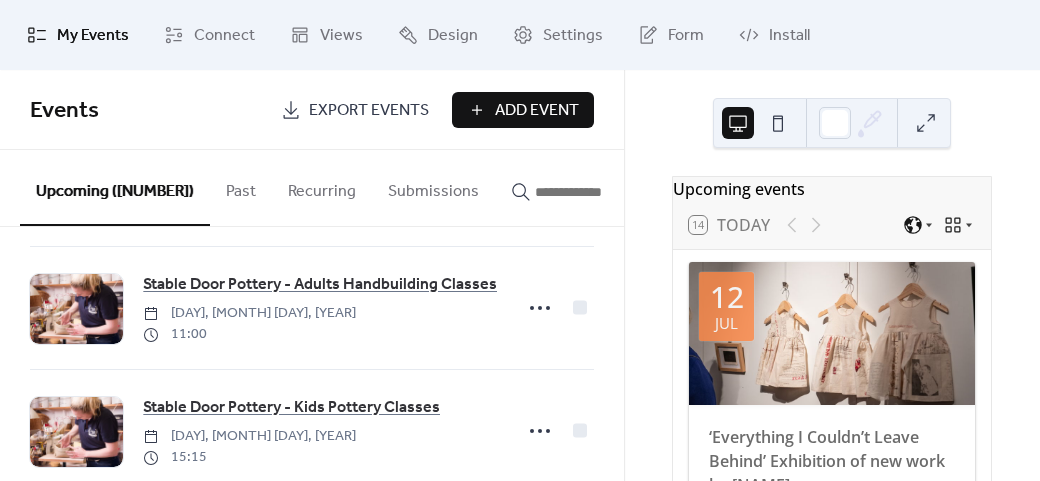 scroll, scrollTop: 2500, scrollLeft: 0, axis: vertical 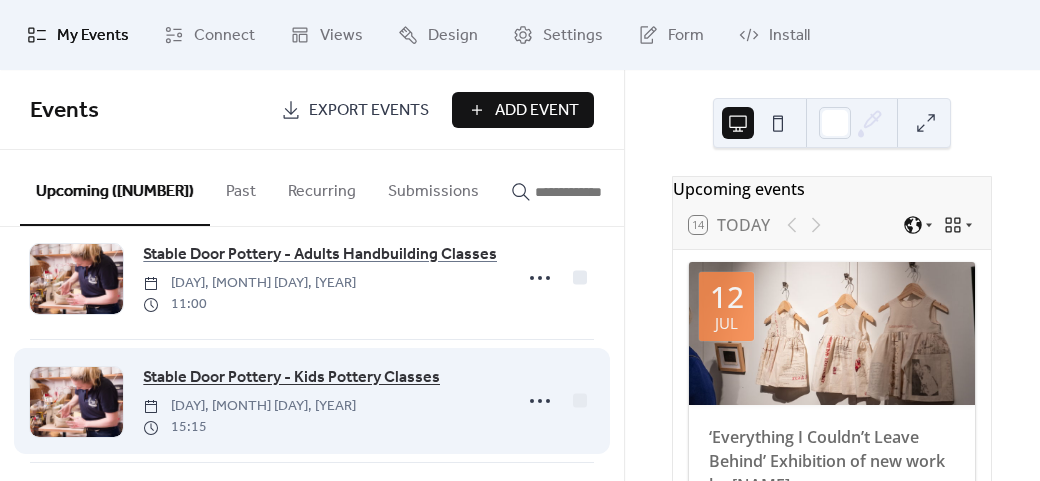 click on "Stable Door Pottery - Kids Pottery Classes" at bounding box center [291, 378] 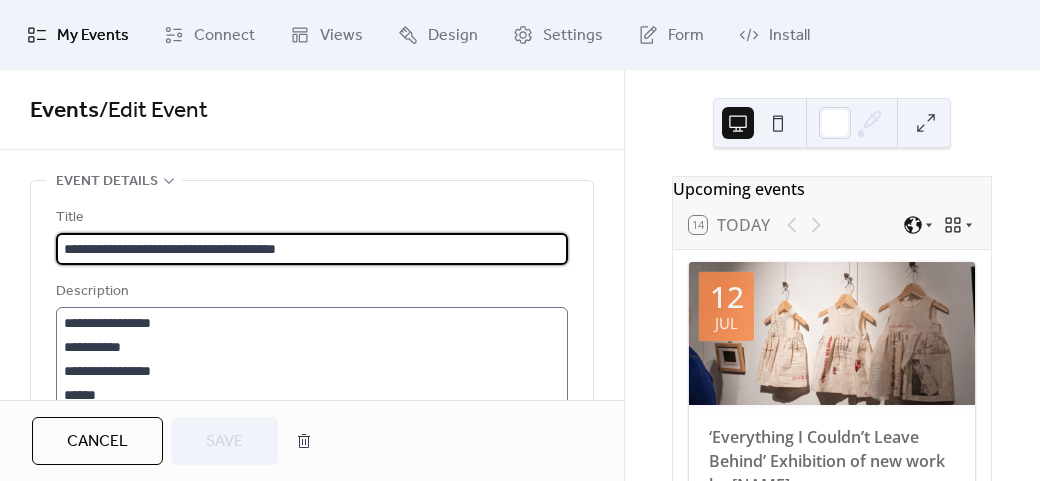 scroll, scrollTop: 96, scrollLeft: 0, axis: vertical 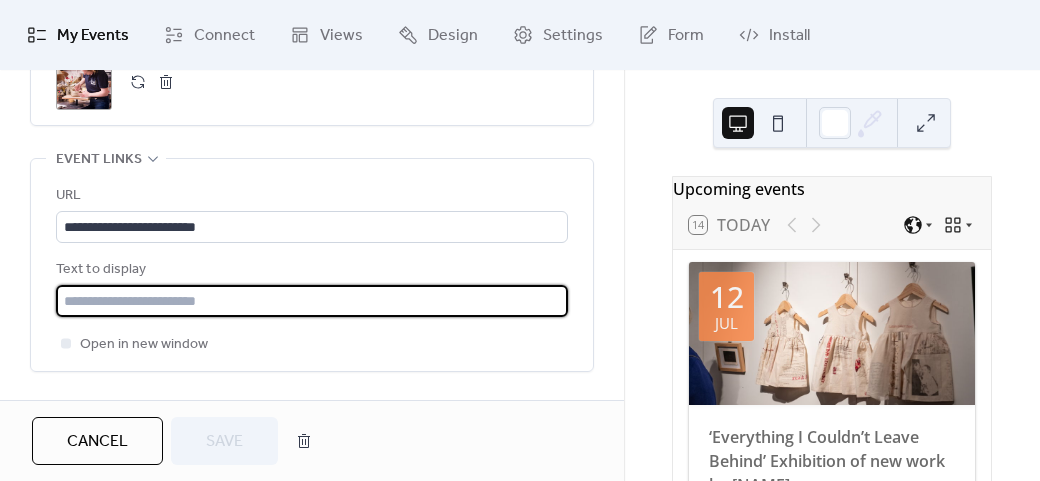 click at bounding box center (312, 301) 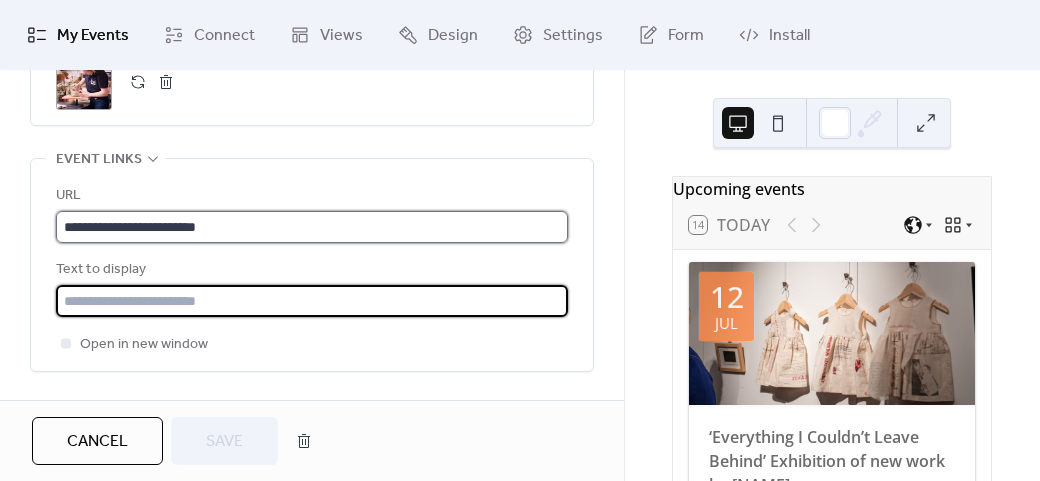 click on "**********" at bounding box center (312, 227) 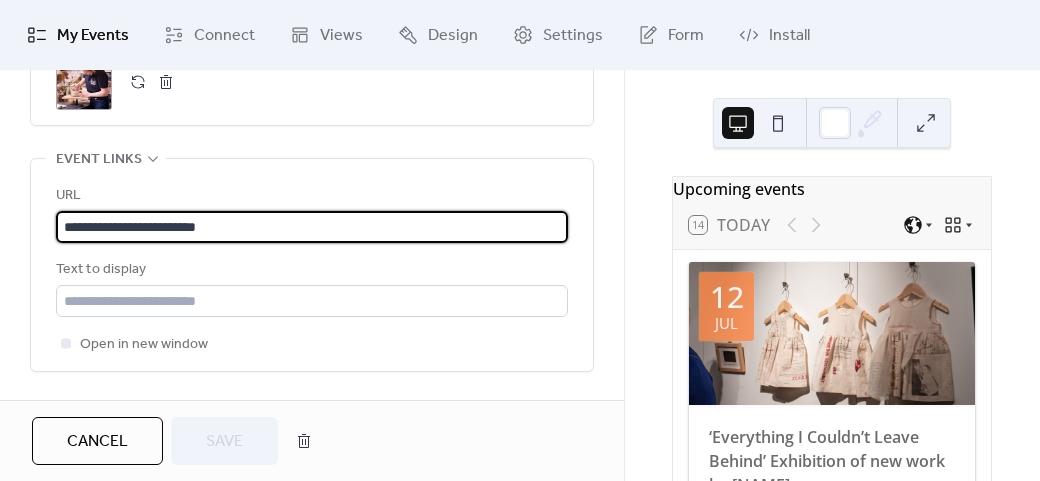 click on "**********" at bounding box center (312, 227) 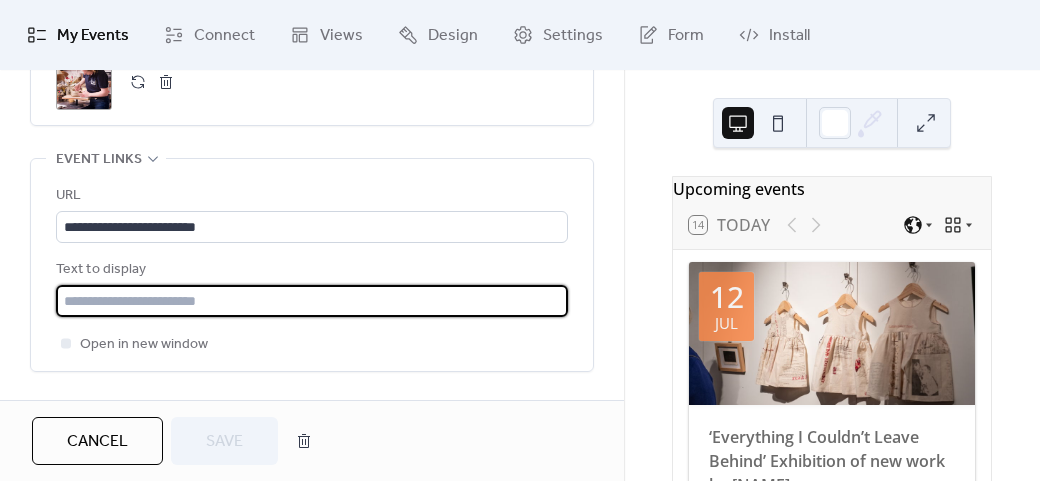 click at bounding box center [312, 301] 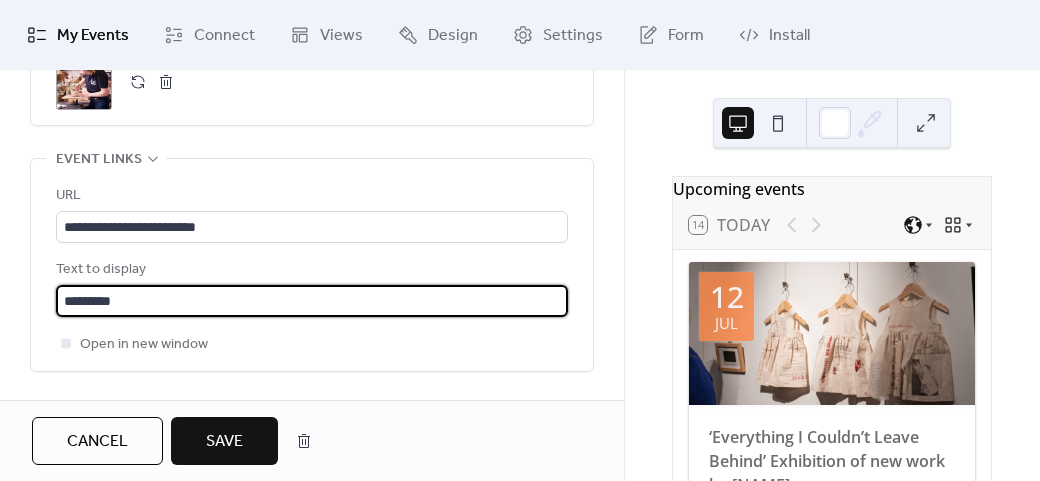 click on "Save" at bounding box center (224, 441) 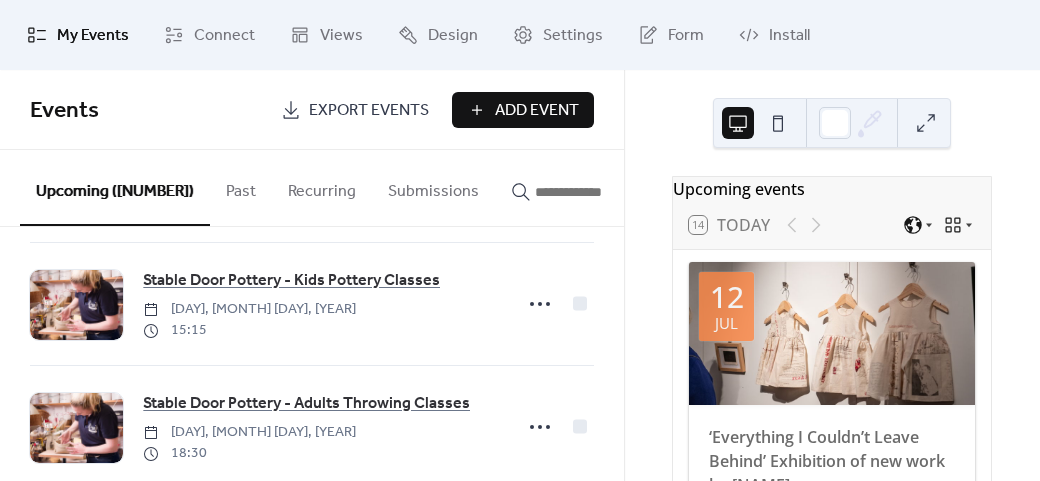 scroll, scrollTop: 2600, scrollLeft: 0, axis: vertical 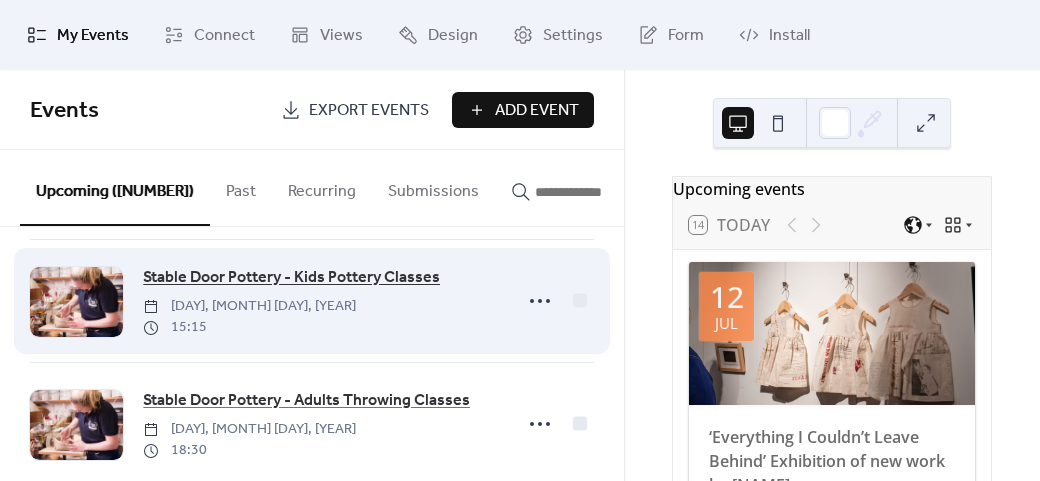 click on "Stable Door Pottery - Kids Pottery Classes" at bounding box center [291, 278] 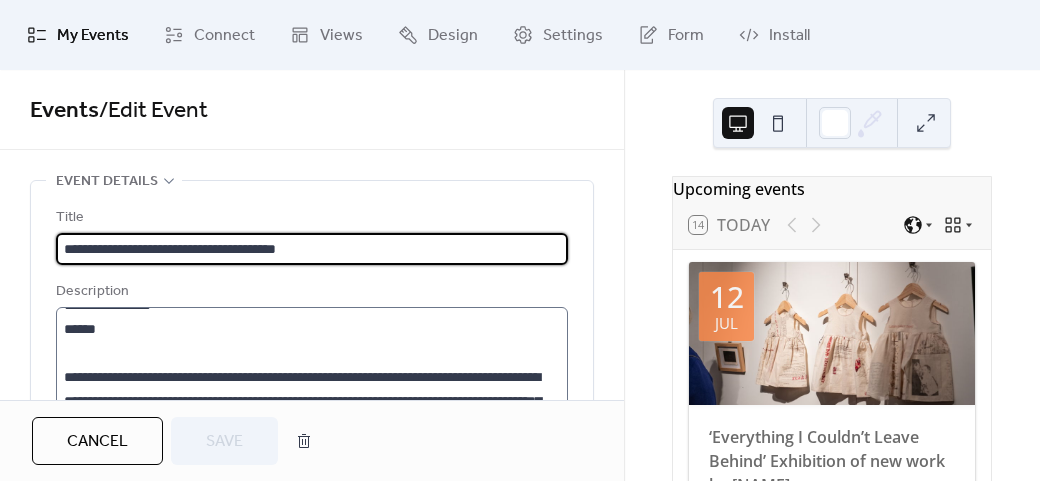 scroll, scrollTop: 96, scrollLeft: 0, axis: vertical 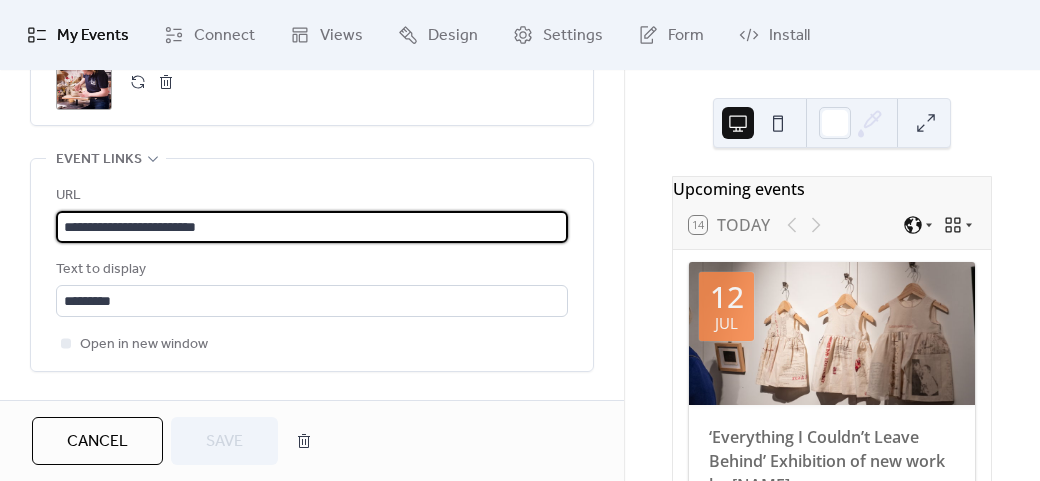 drag, startPoint x: 264, startPoint y: 227, endPoint x: 2, endPoint y: 224, distance: 262.01718 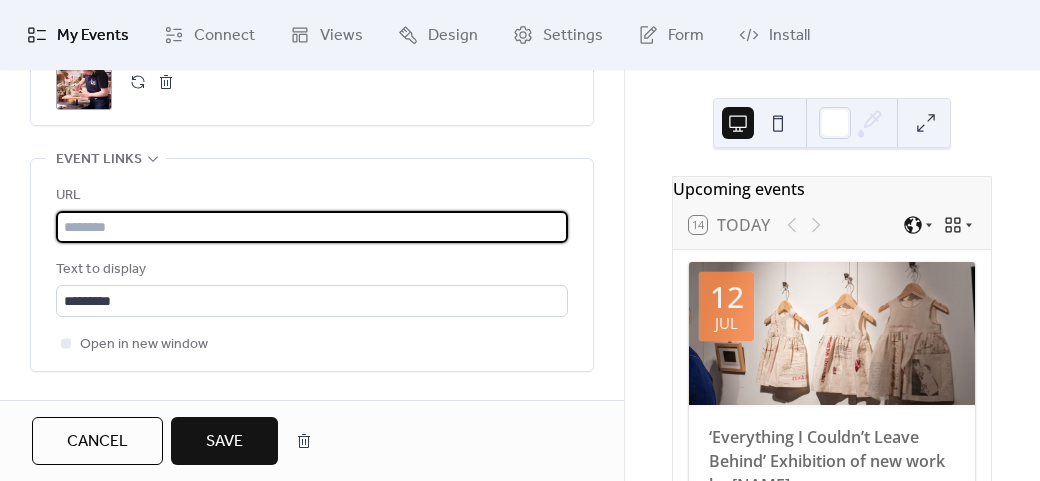 paste on "**********" 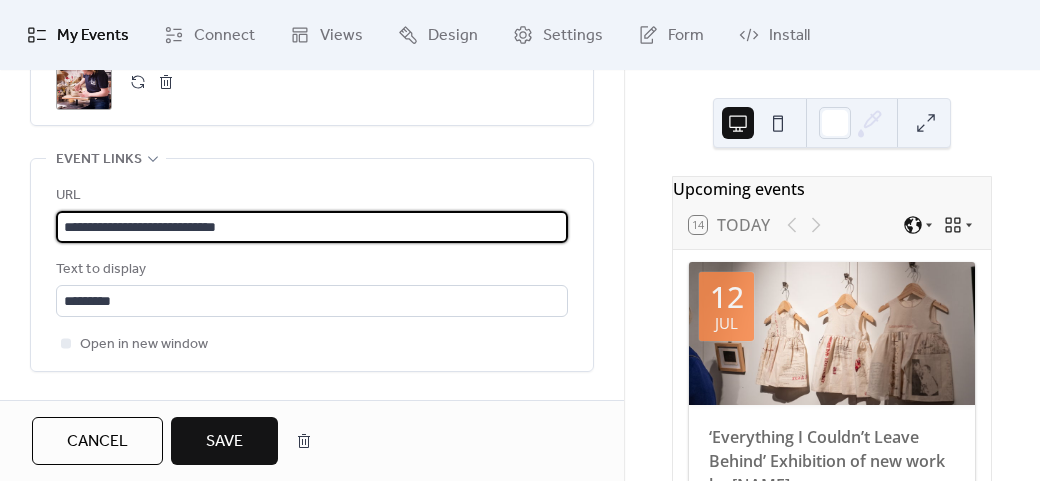 type on "**********" 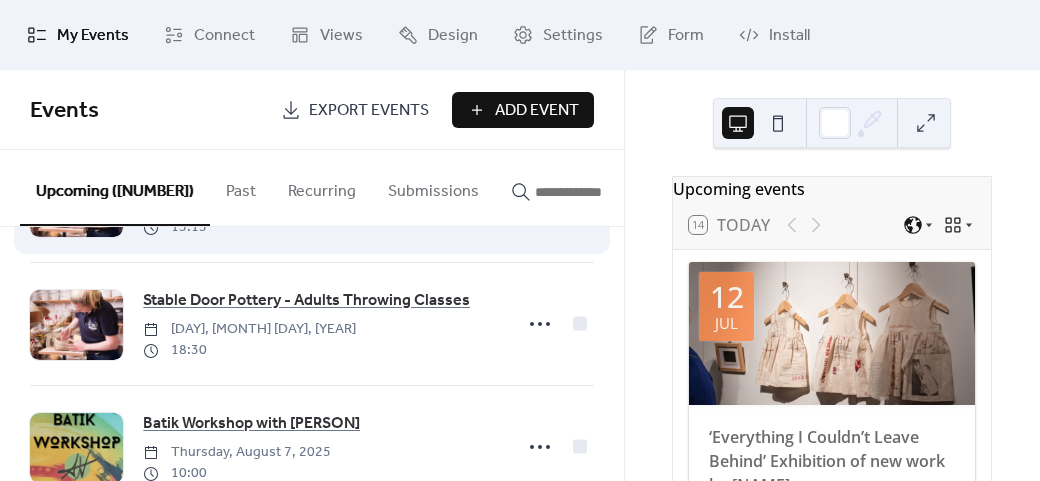 scroll, scrollTop: 2600, scrollLeft: 0, axis: vertical 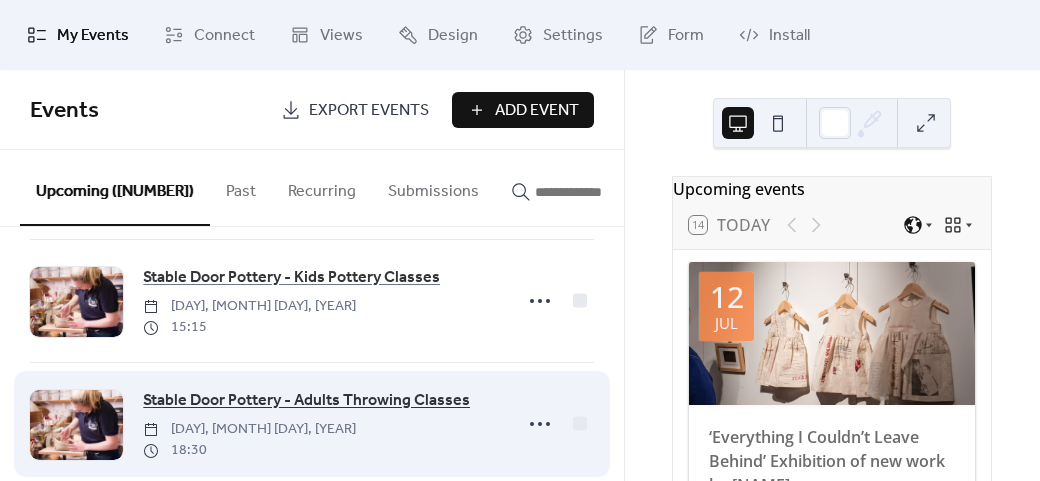 click on "Stable Door Pottery - Adults Throwing Classes" at bounding box center [306, 401] 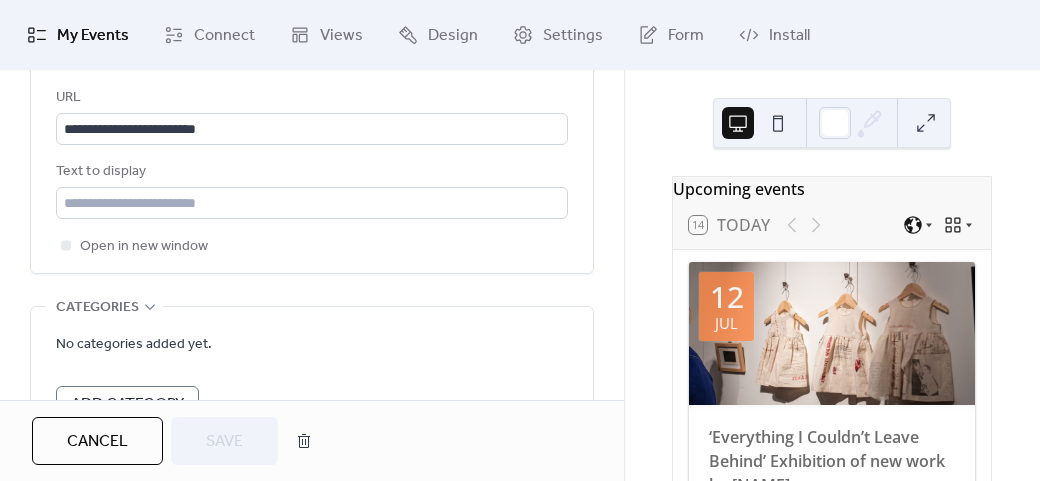 scroll, scrollTop: 1300, scrollLeft: 0, axis: vertical 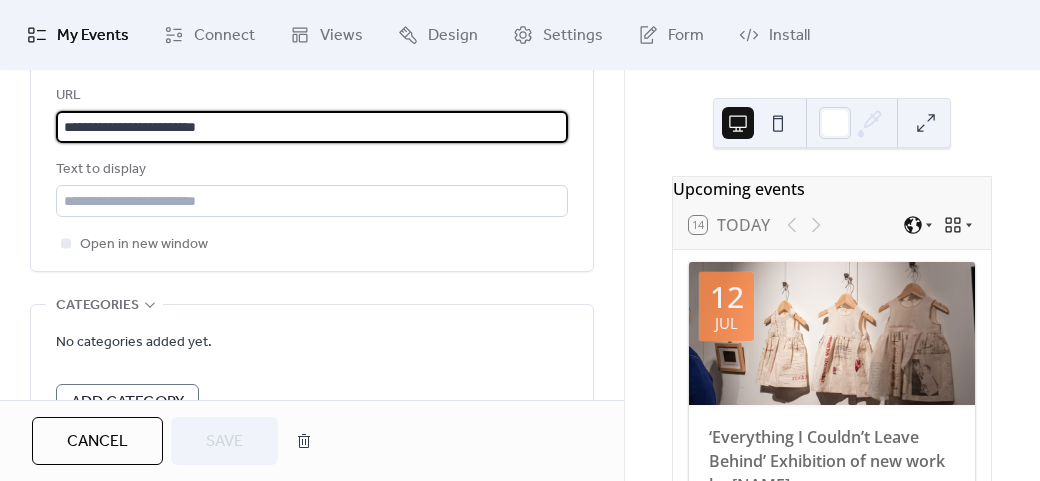 drag, startPoint x: 279, startPoint y: 123, endPoint x: -77, endPoint y: 119, distance: 356.02246 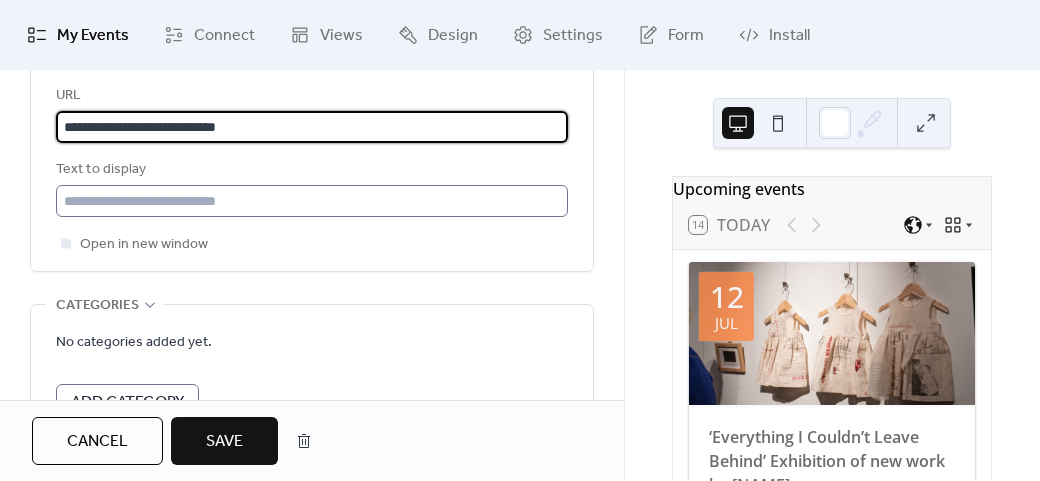 type on "**********" 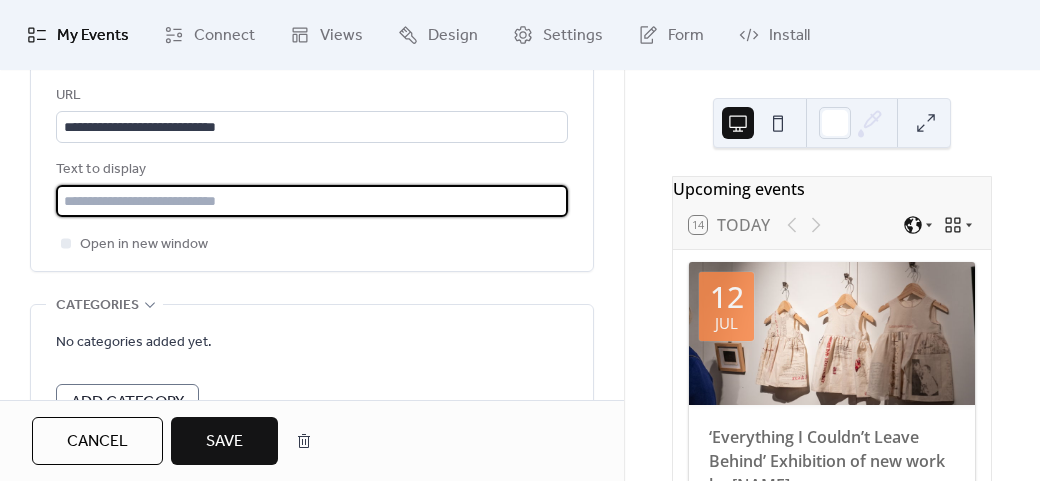 click at bounding box center (312, 201) 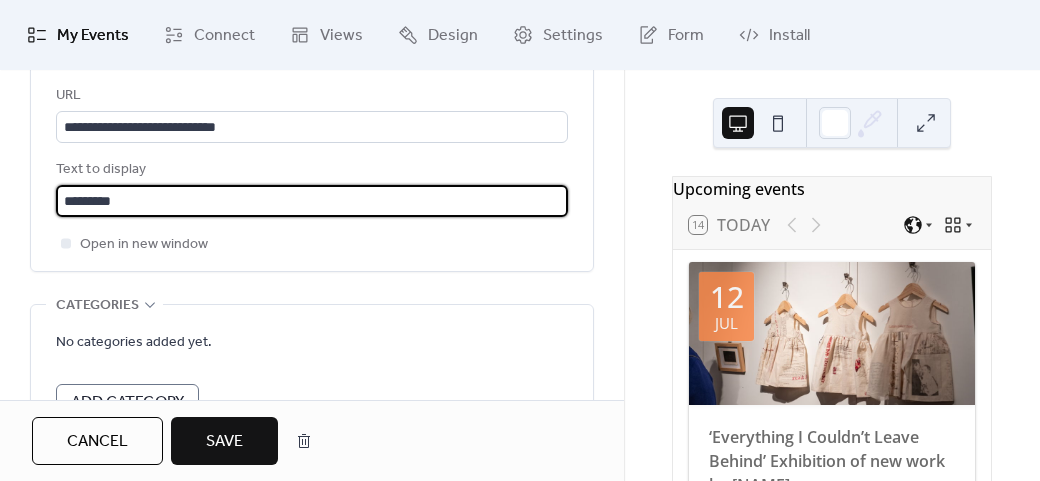 click on "Save" at bounding box center (224, 442) 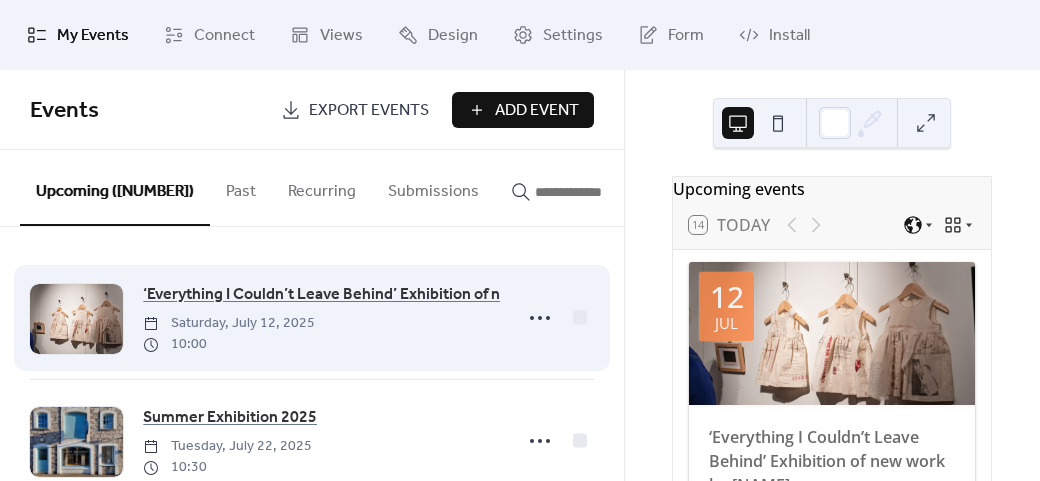 scroll, scrollTop: 100, scrollLeft: 0, axis: vertical 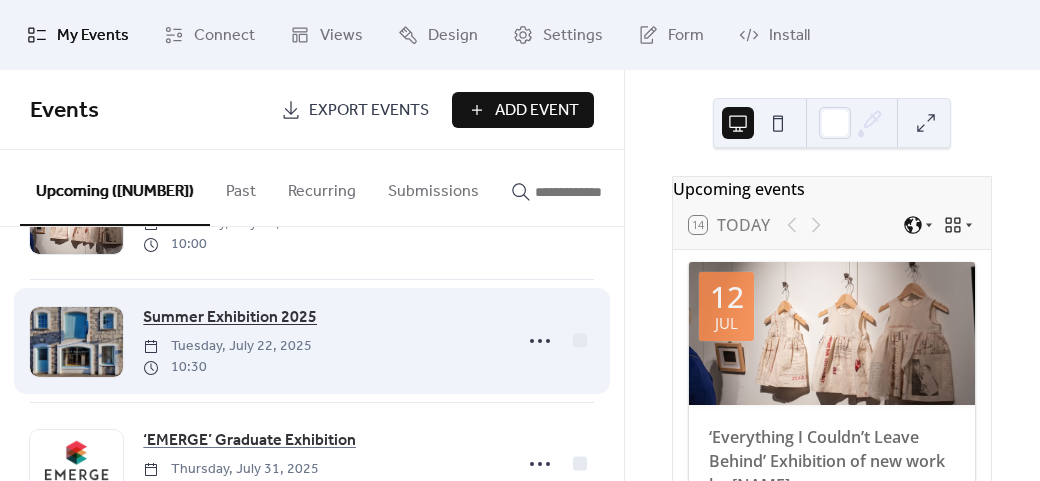 click on "Summer Exhibition 2025" at bounding box center (230, 318) 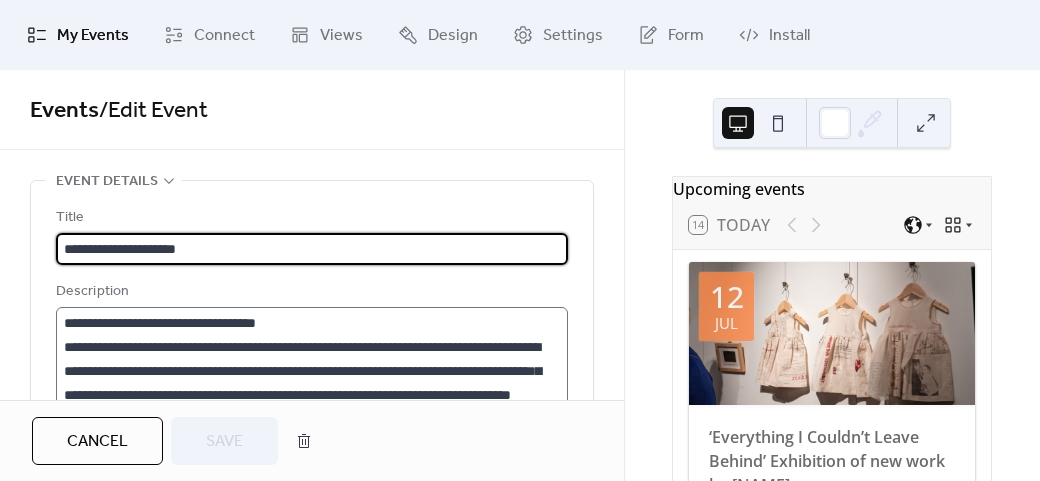 scroll, scrollTop: 216, scrollLeft: 0, axis: vertical 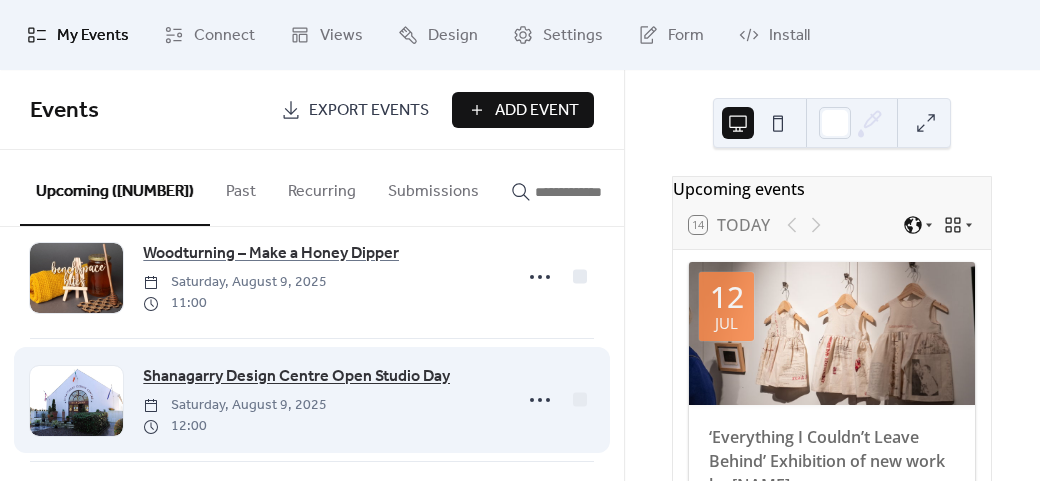 click on "Shanagarry Design Centre Open Studio Day" at bounding box center [296, 377] 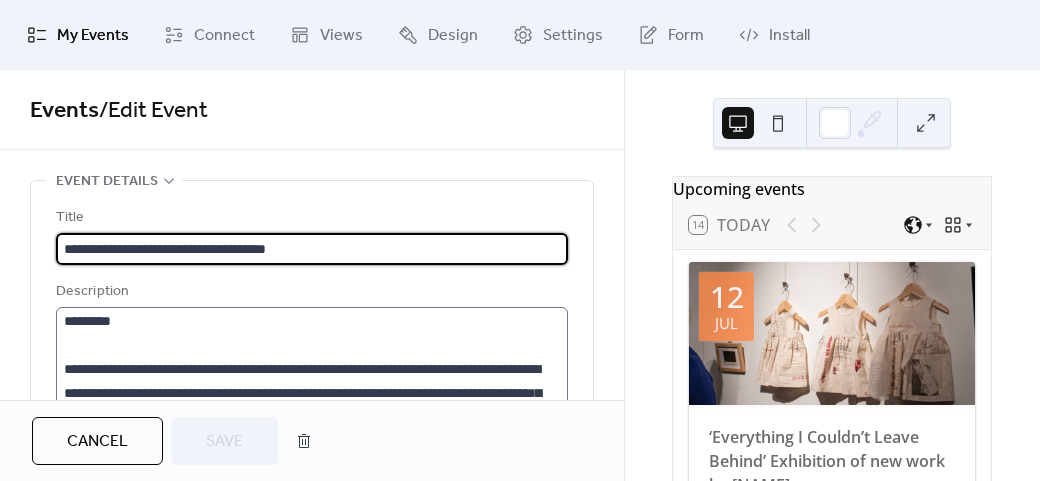 scroll, scrollTop: 0, scrollLeft: 0, axis: both 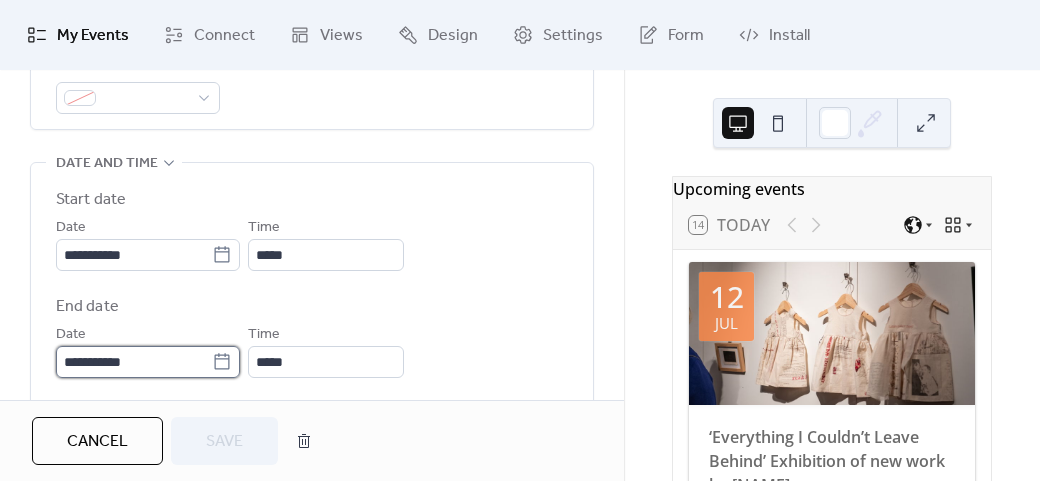 click on "**********" at bounding box center [134, 362] 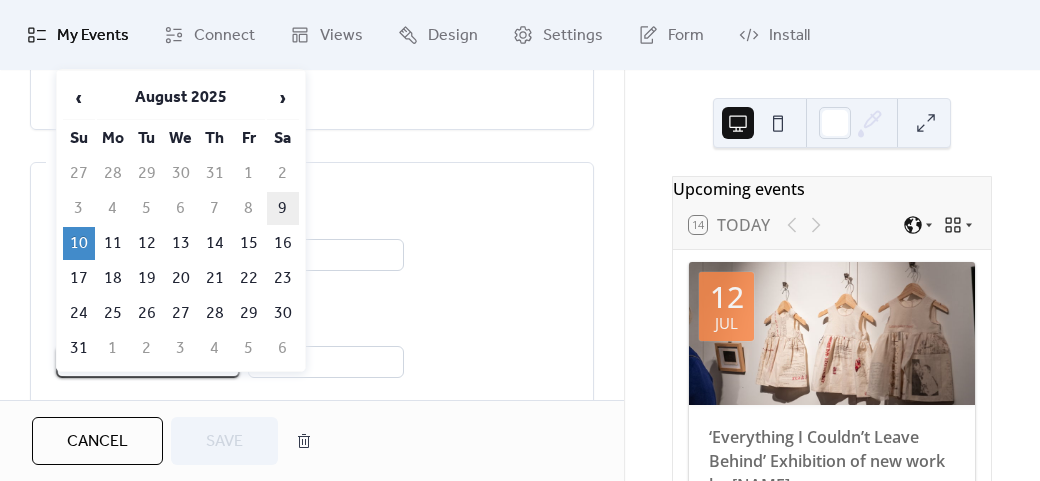 click on "9" at bounding box center [283, 208] 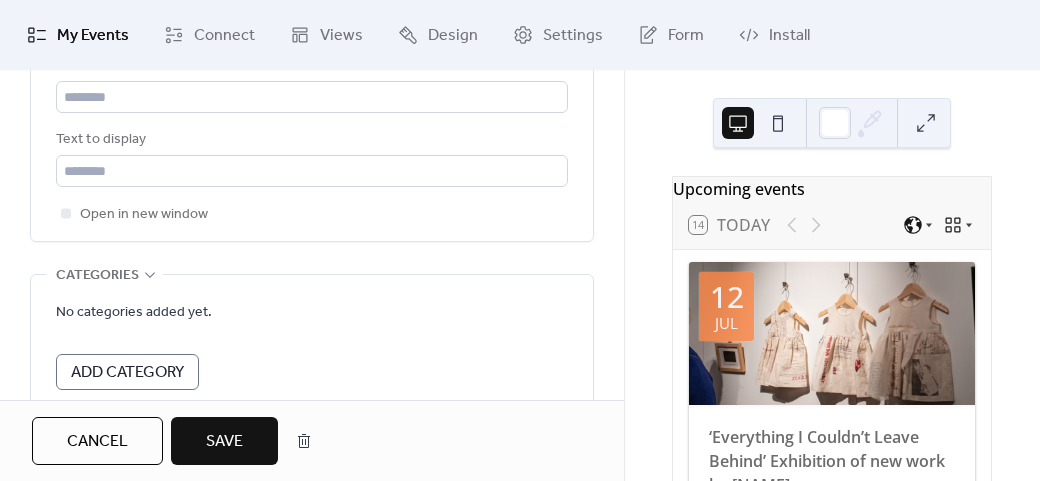 scroll, scrollTop: 1300, scrollLeft: 0, axis: vertical 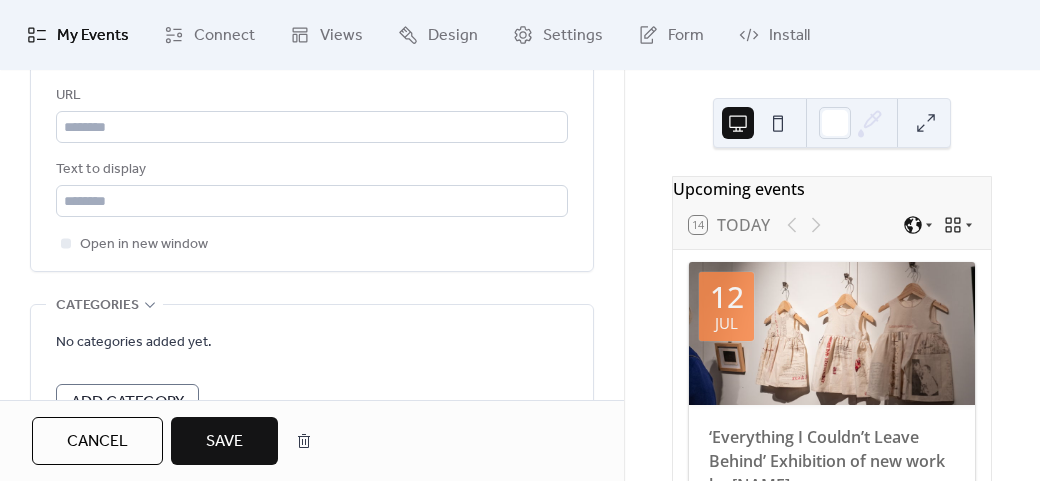 click on "Save" at bounding box center (224, 442) 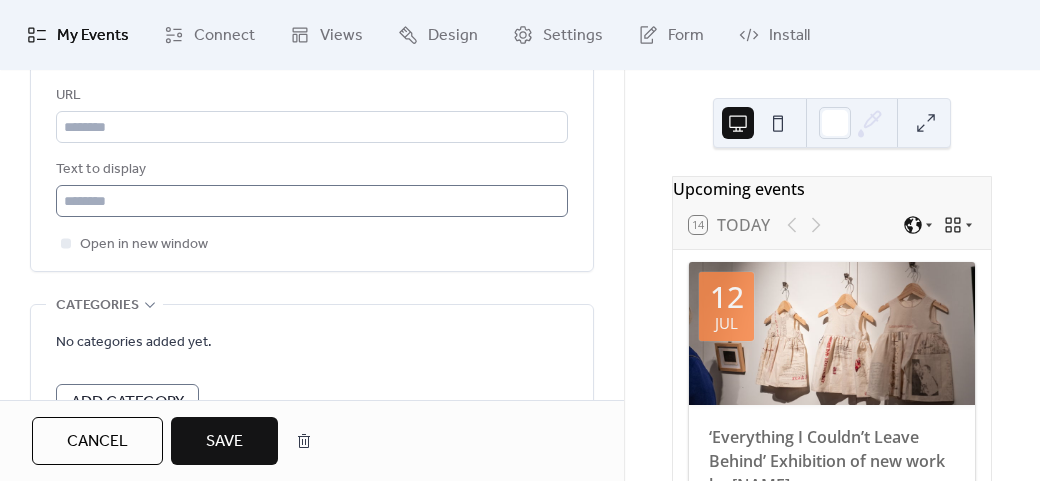 scroll, scrollTop: 1000, scrollLeft: 0, axis: vertical 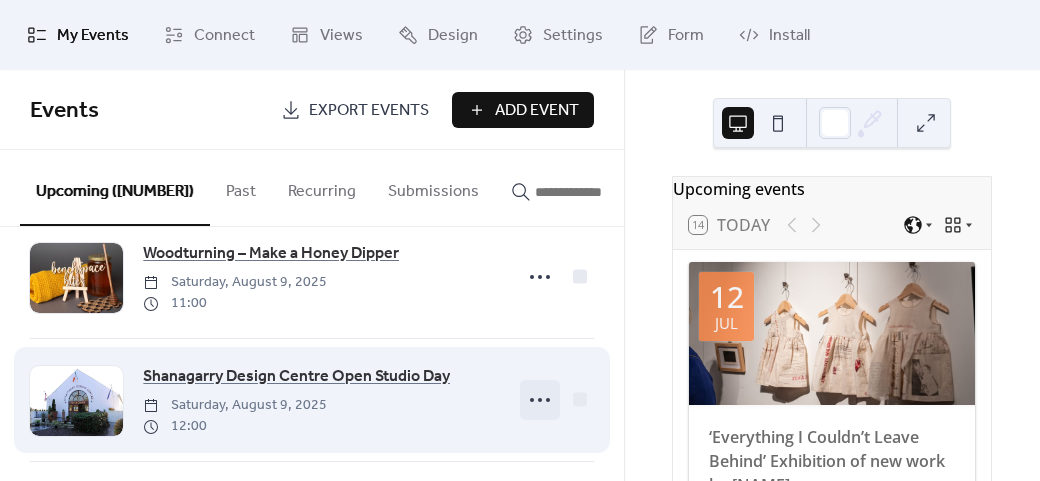 click 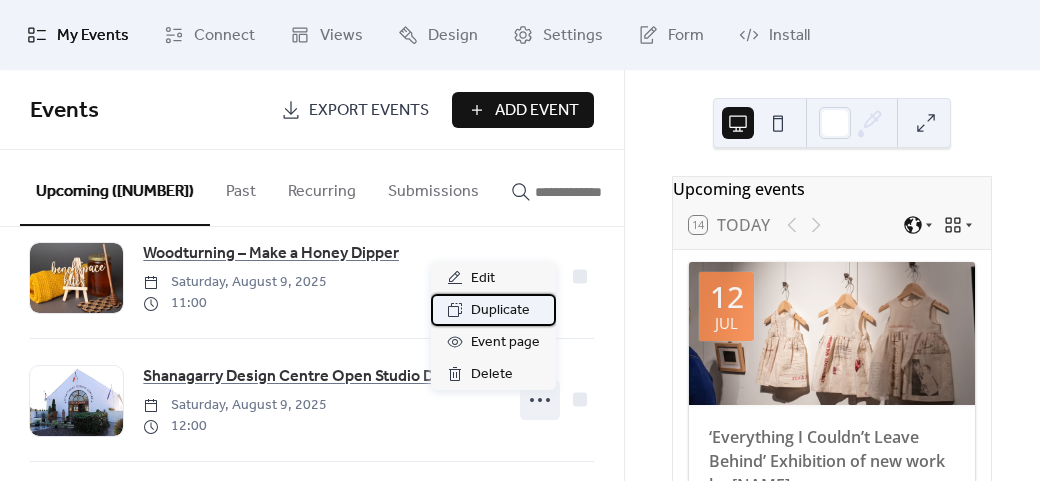 click on "Duplicate" at bounding box center [493, 310] 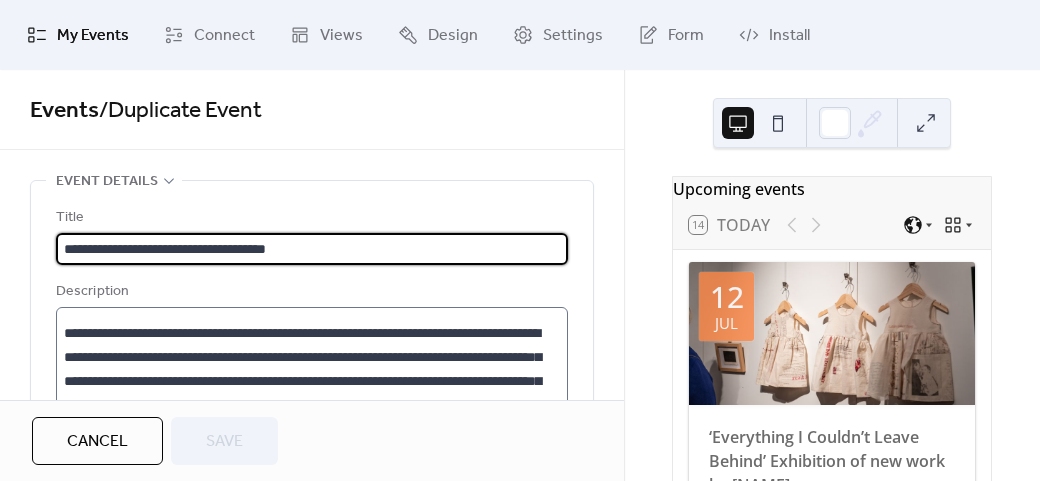 scroll, scrollTop: 72, scrollLeft: 0, axis: vertical 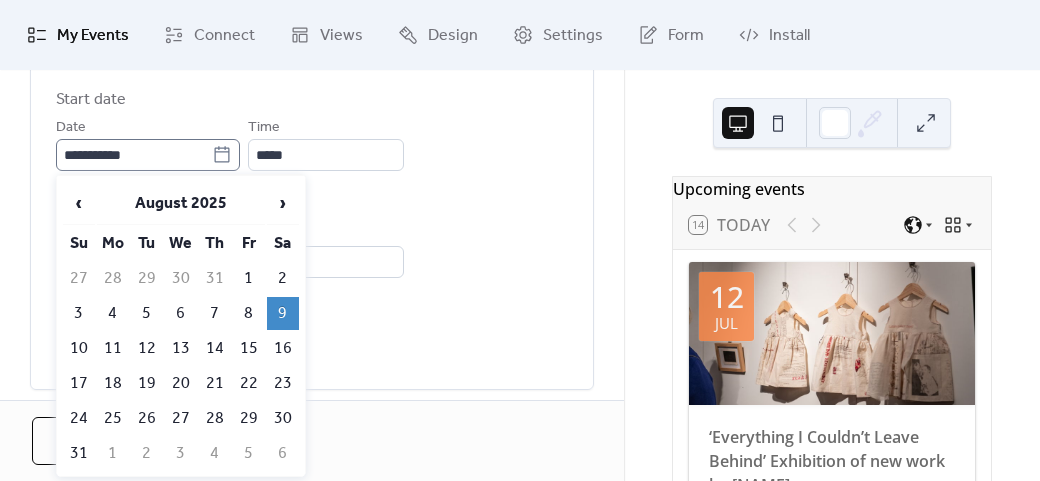 drag, startPoint x: 246, startPoint y: 151, endPoint x: 232, endPoint y: 153, distance: 14.142136 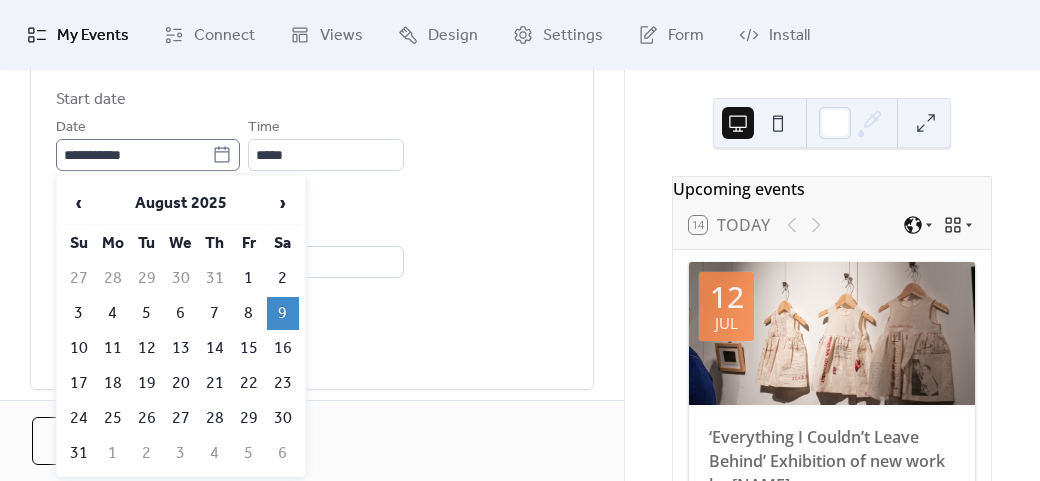click on "**********" at bounding box center (148, 155) 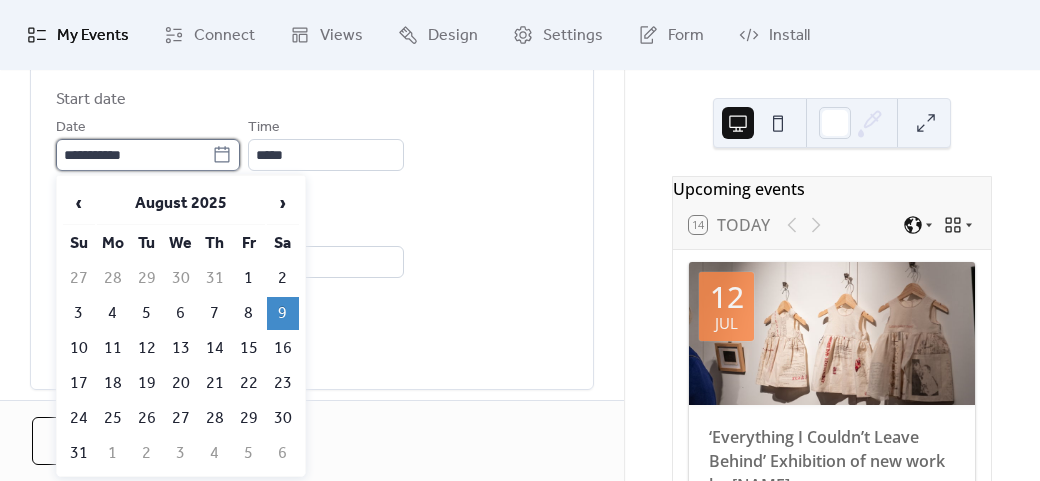 click on "**********" at bounding box center [134, 155] 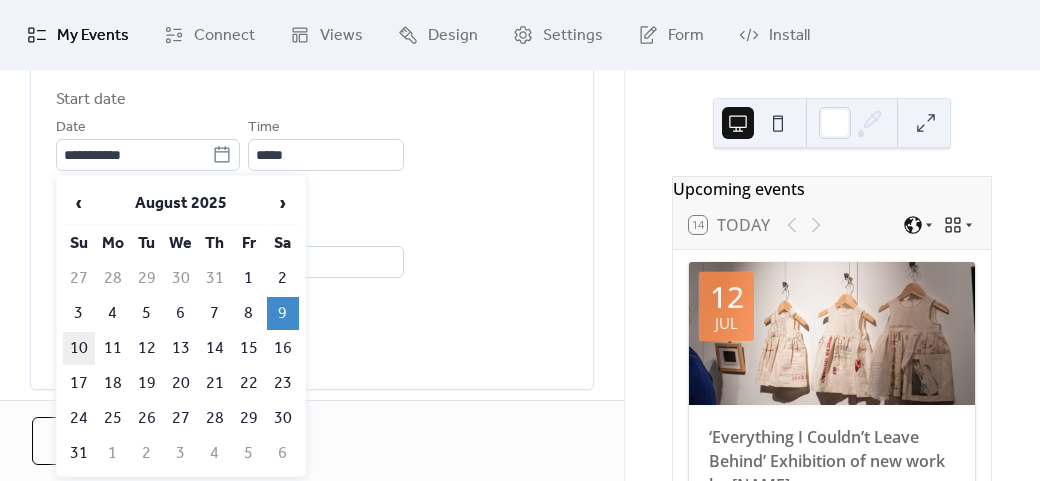 click on "10" at bounding box center (79, 348) 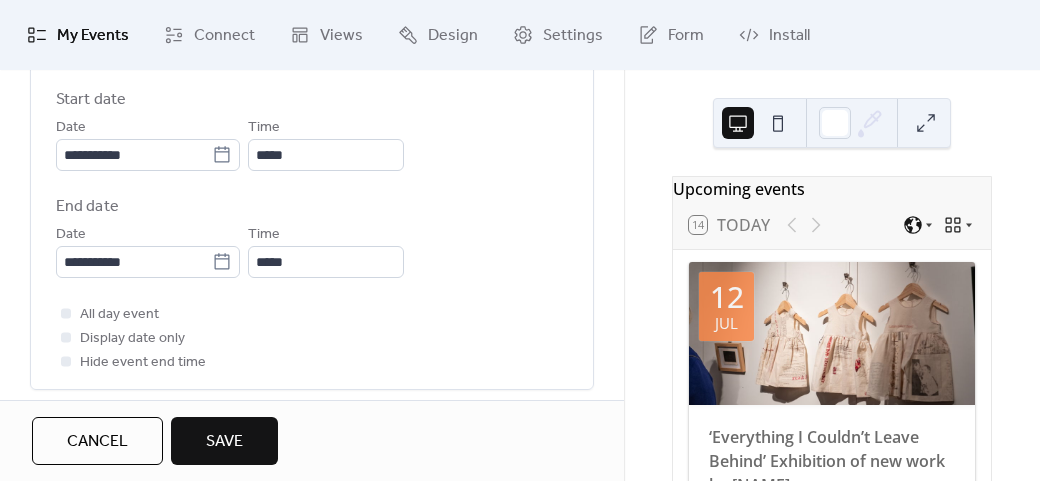 click on "**********" at bounding box center [312, 231] 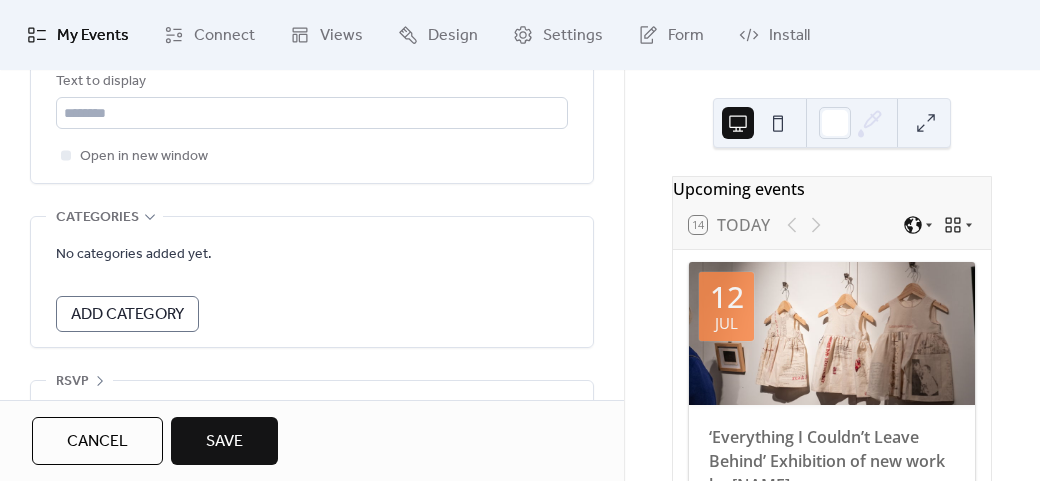 scroll, scrollTop: 1400, scrollLeft: 0, axis: vertical 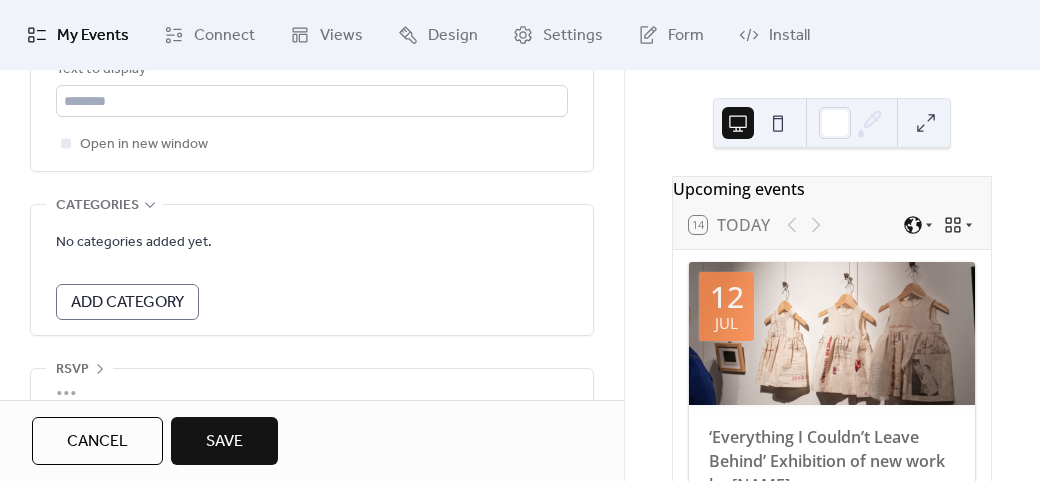 click on "Save" at bounding box center (224, 441) 